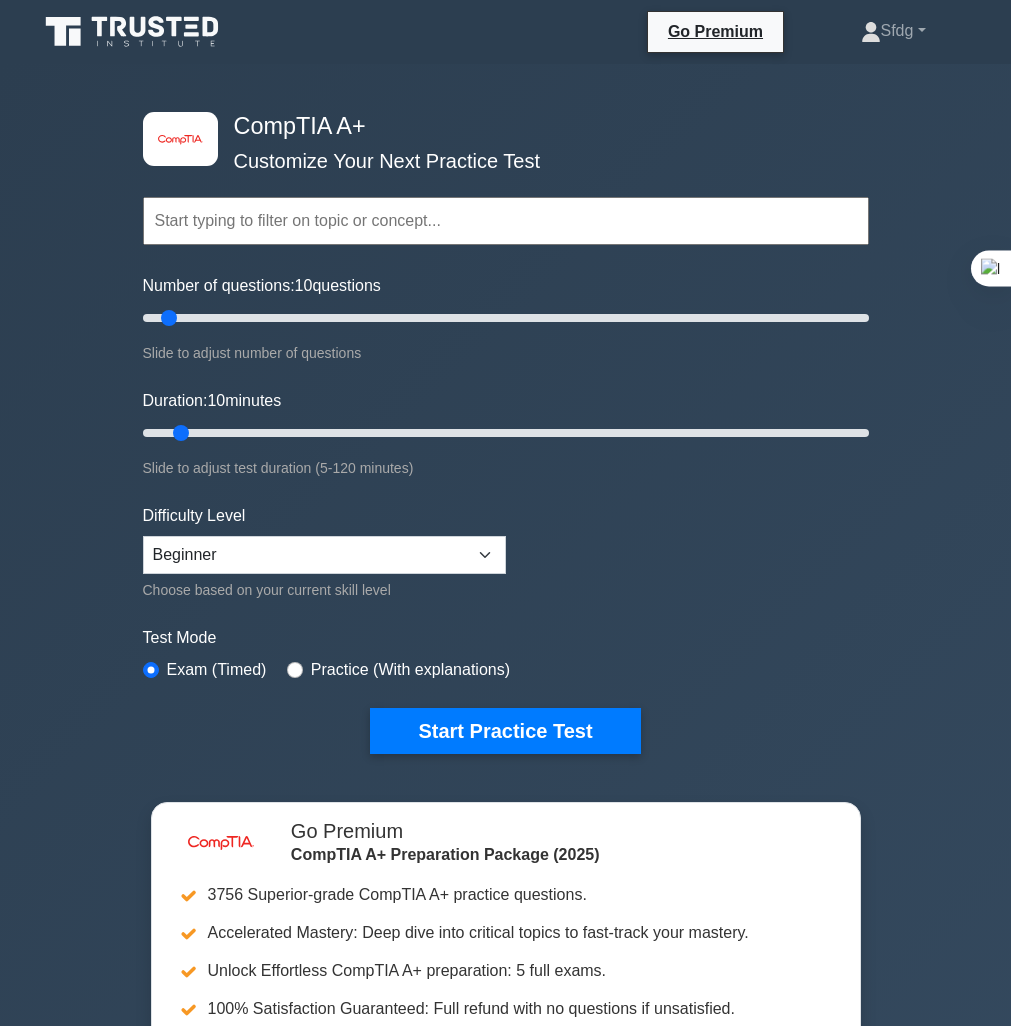 scroll, scrollTop: 0, scrollLeft: 0, axis: both 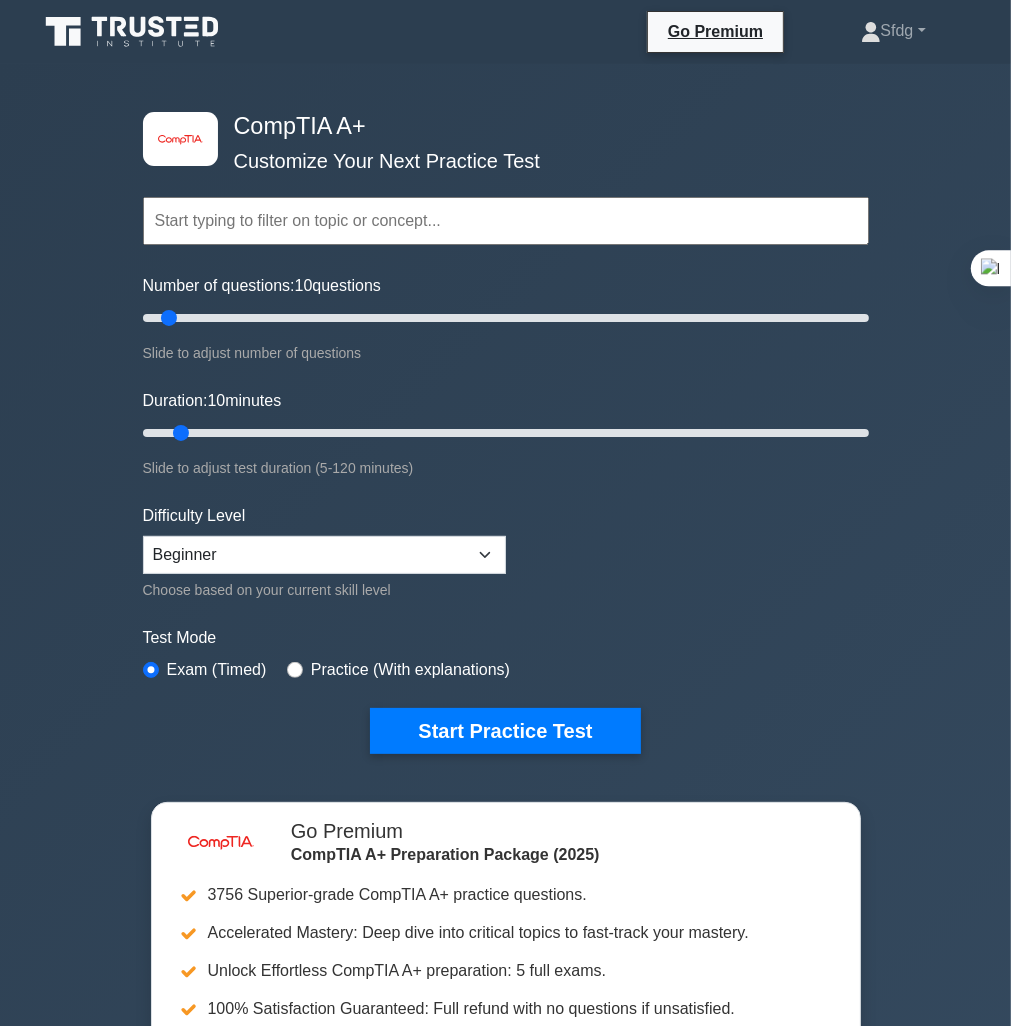 click on "Difficulty Level
Beginner
Intermediate
Expert
Choose based on your current skill level" at bounding box center [324, 553] 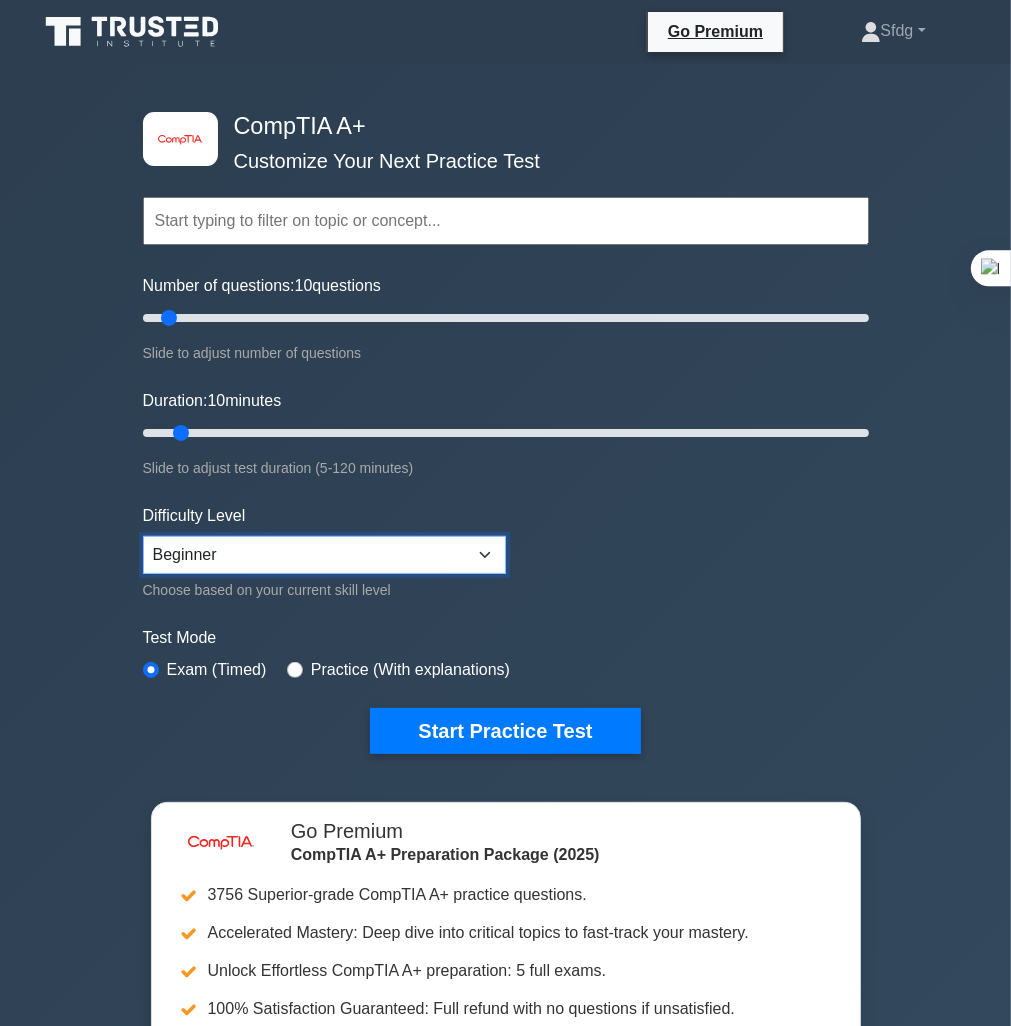 click on "Beginner
Intermediate
Expert" at bounding box center (324, 555) 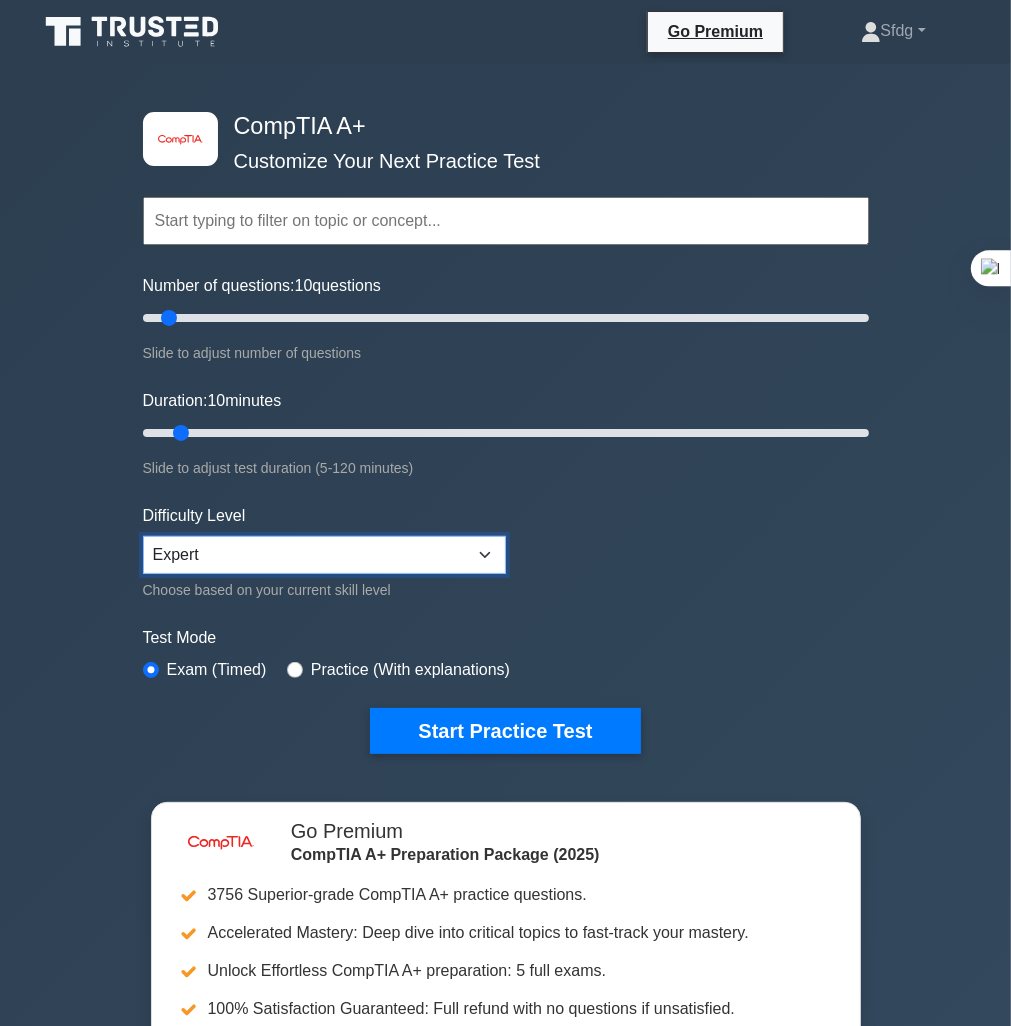 click on "Beginner
Intermediate
Expert" at bounding box center [324, 555] 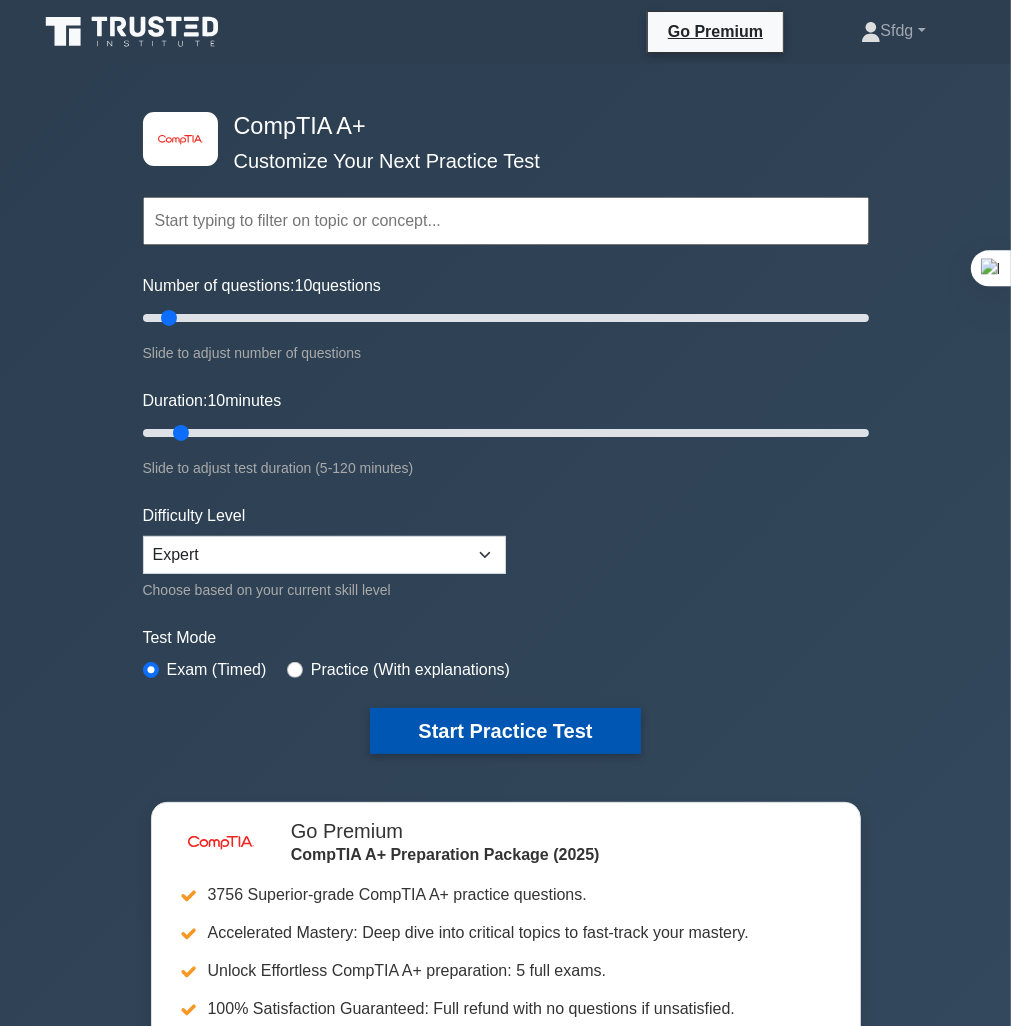 click on "Start Practice Test" at bounding box center (505, 731) 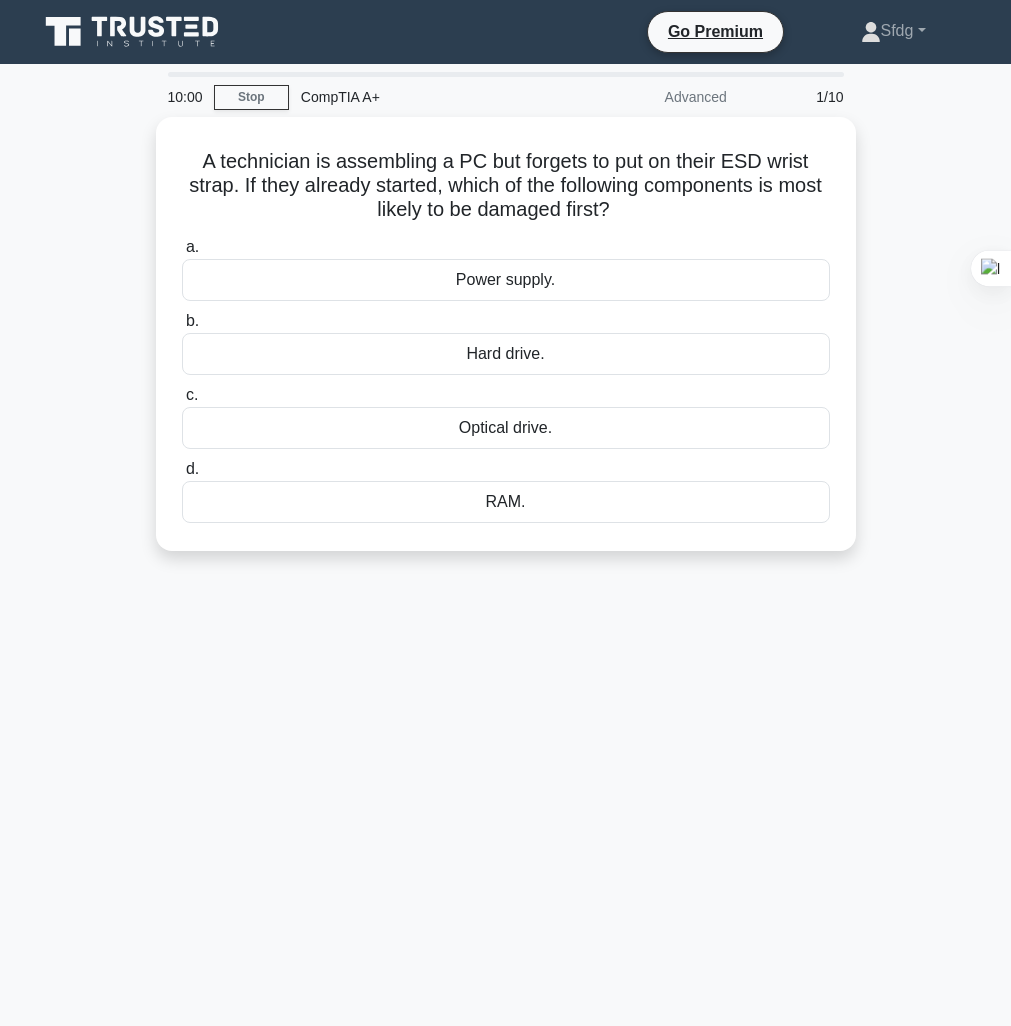 scroll, scrollTop: 0, scrollLeft: 0, axis: both 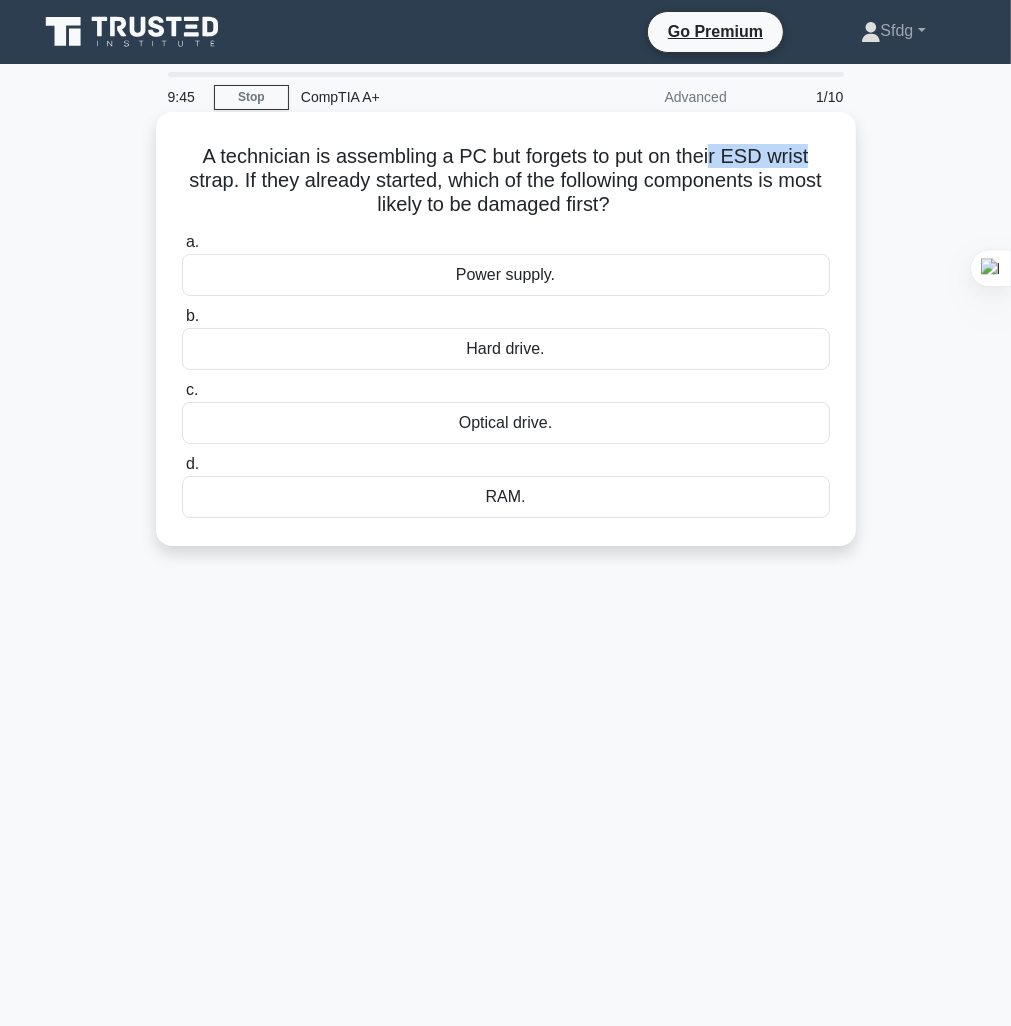 drag, startPoint x: 725, startPoint y: 150, endPoint x: 829, endPoint y: 159, distance: 104.388695 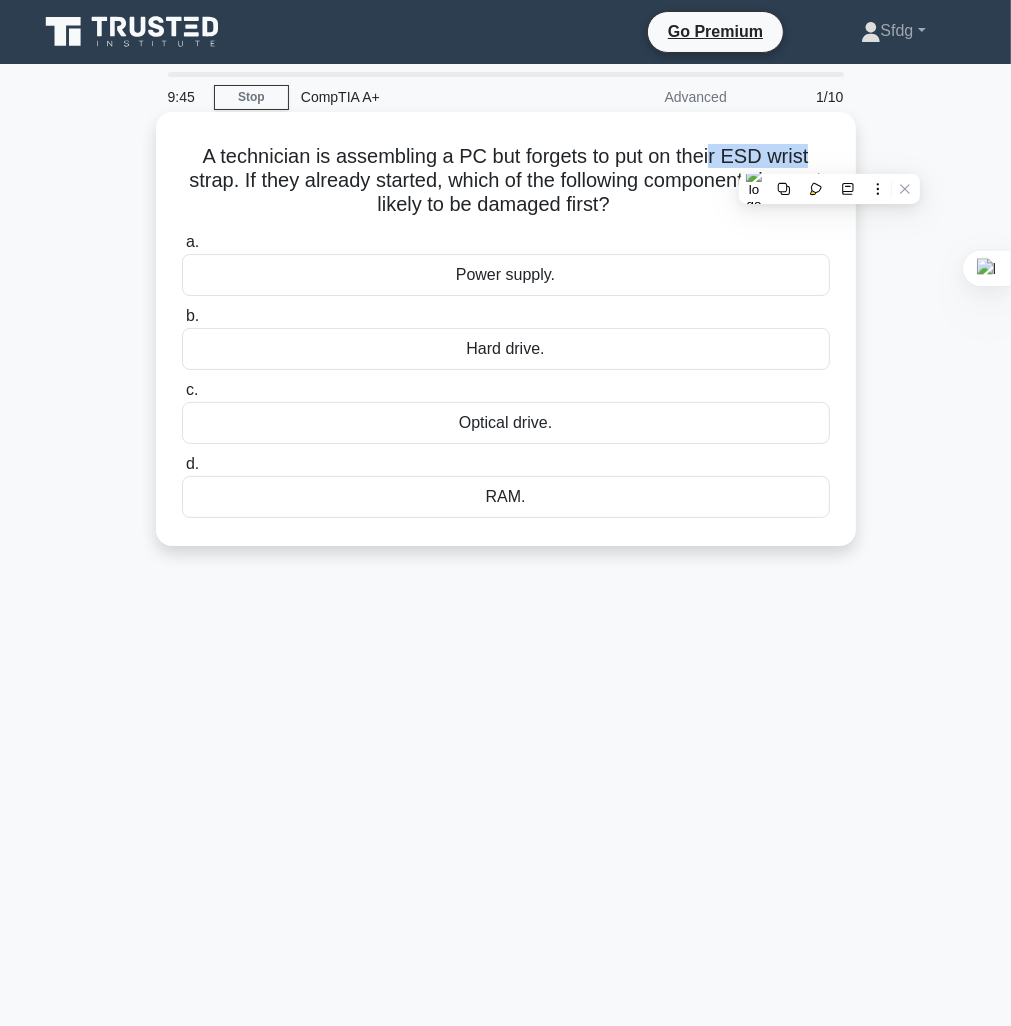 click on "A technician is assembling a PC but forgets to put on their ESD wrist strap. If they already started, which of the following components is most likely to be damaged first?
.spinner_0XTQ{transform-origin:center;animation:spinner_y6GP .75s linear infinite}@keyframes spinner_y6GP{100%{transform:rotate(360deg)}}" at bounding box center (506, 181) 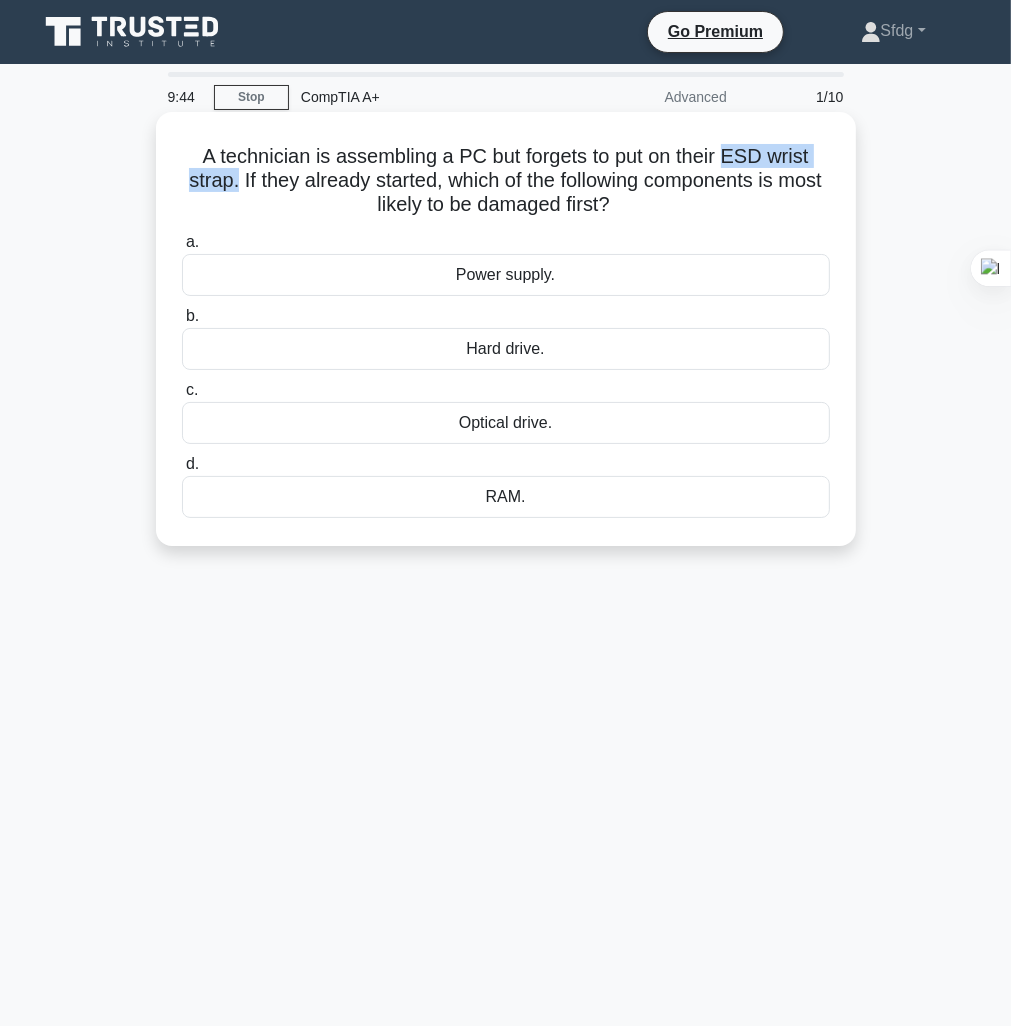 drag, startPoint x: 772, startPoint y: 149, endPoint x: 251, endPoint y: 191, distance: 522.6902 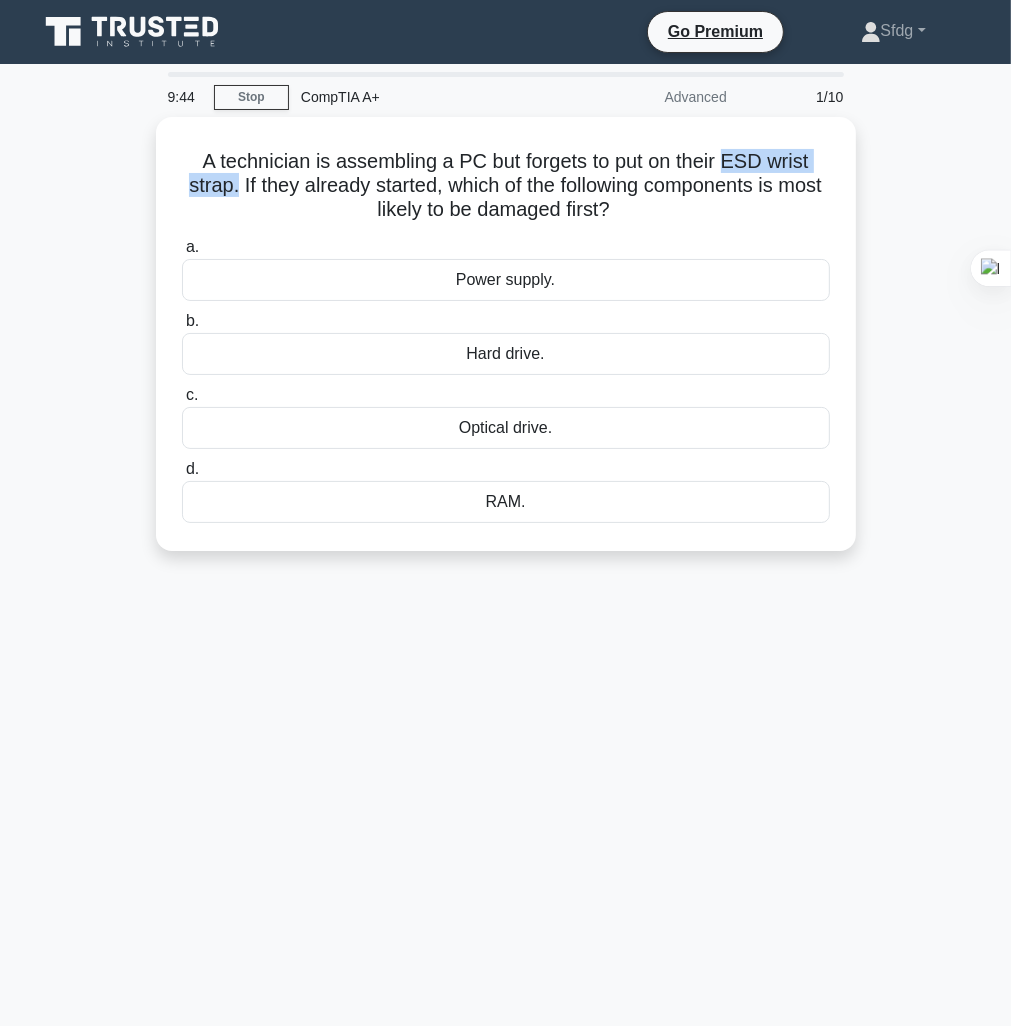 copy on "ESD wrist strap." 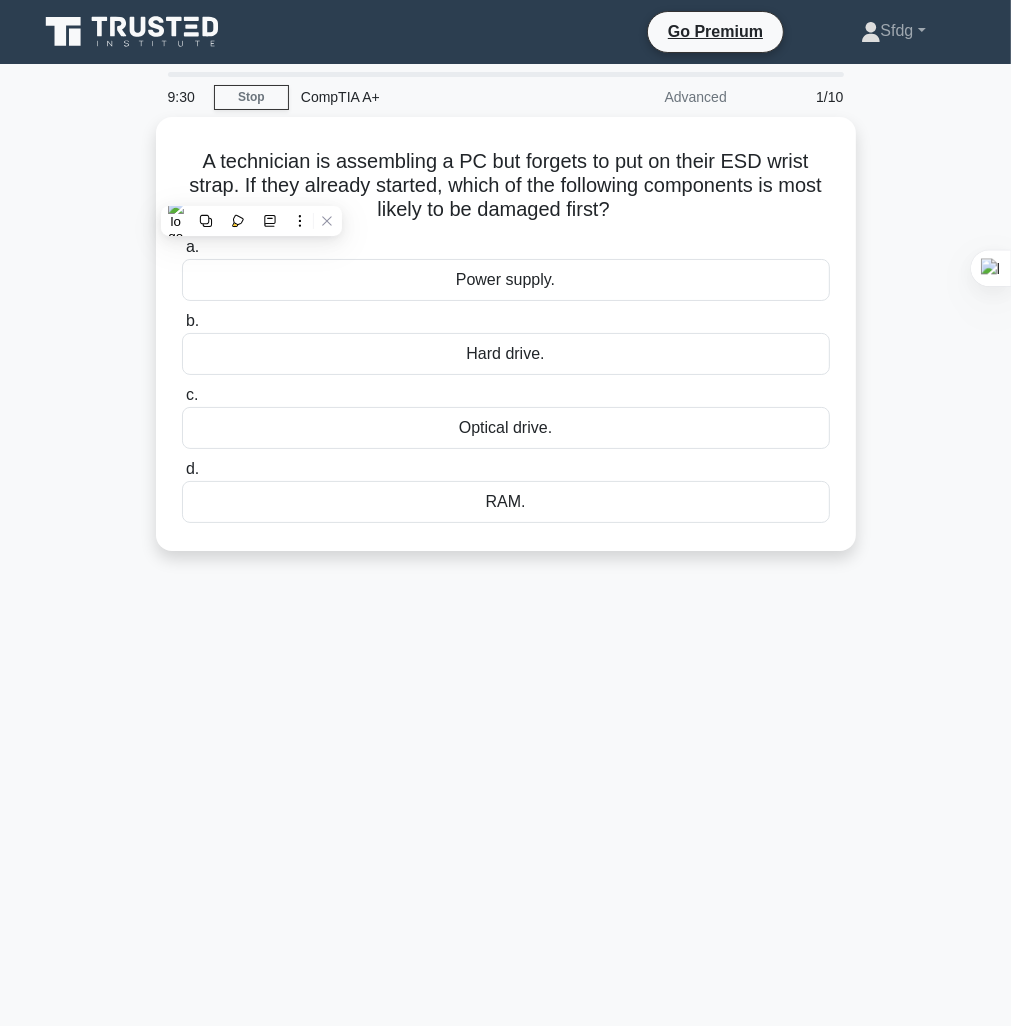 click on "[TIME]
Stop
CompTIA A+
Advanced
1/10
A technician is assembling a PC but forgets to put on their ESD wrist strap. If they already started, which of the following components is most likely to be damaged first?
.spinner_0XTQ{transform-origin:center;animation:spinner_y6GP .75s linear infinite}@keyframes spinner_y6GP{100%{transform:rotate(360deg)}}
a.
b. c. d." at bounding box center (506, 572) 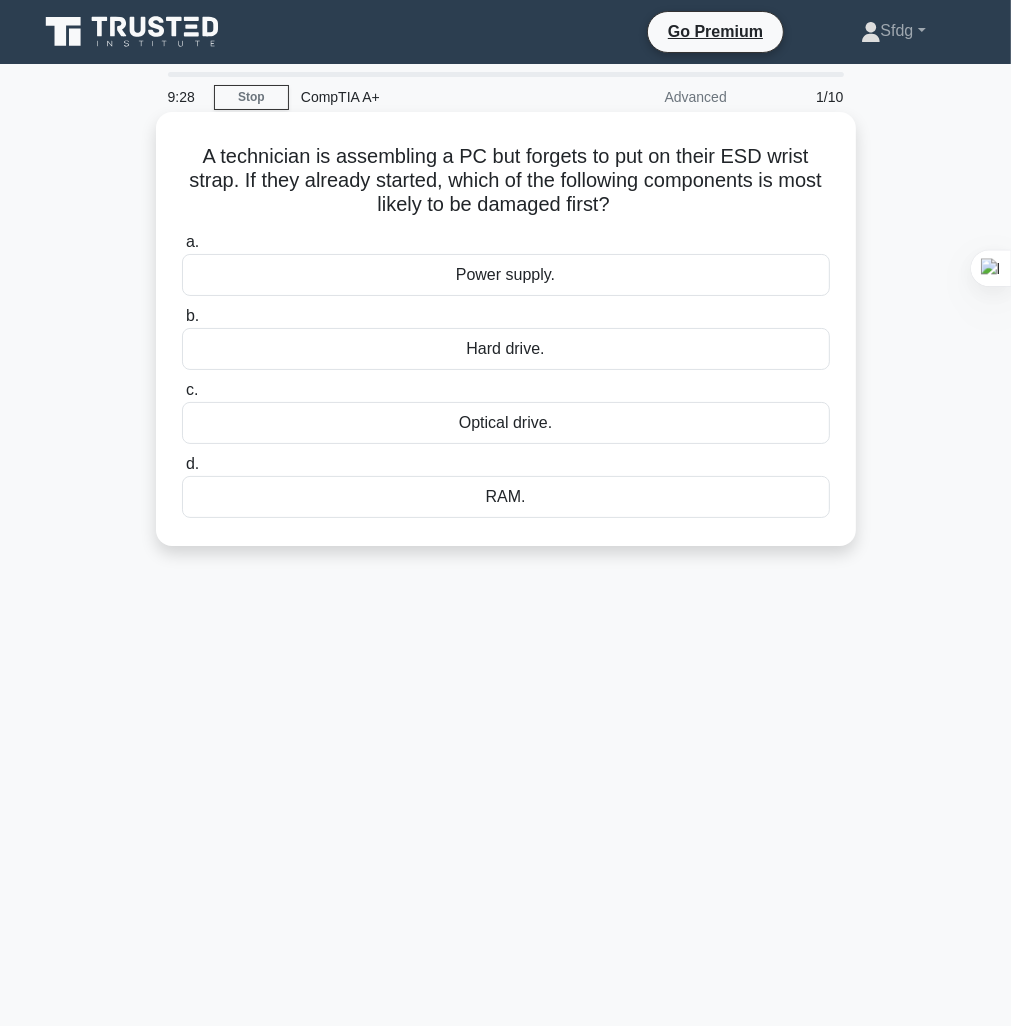 click on "Power supply." at bounding box center (506, 275) 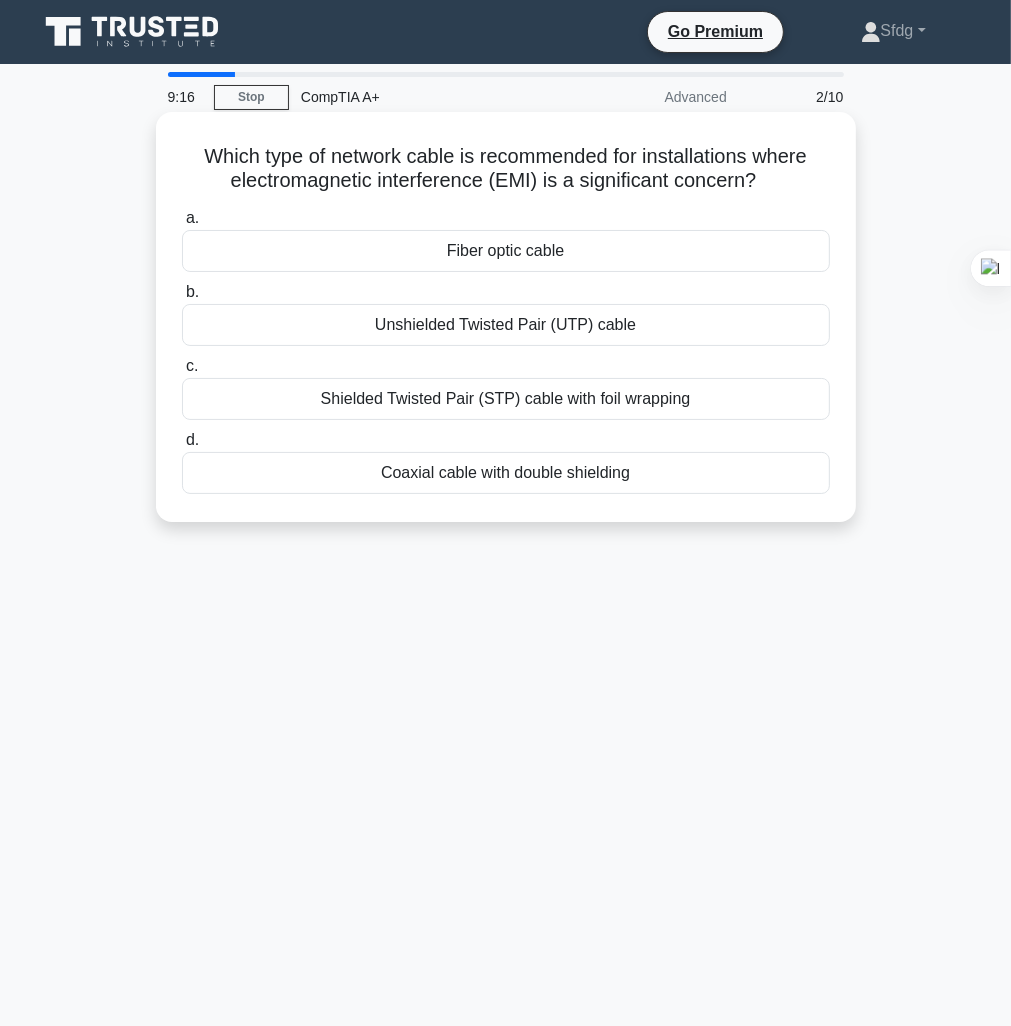 click on "Fiber optic cable" at bounding box center (506, 251) 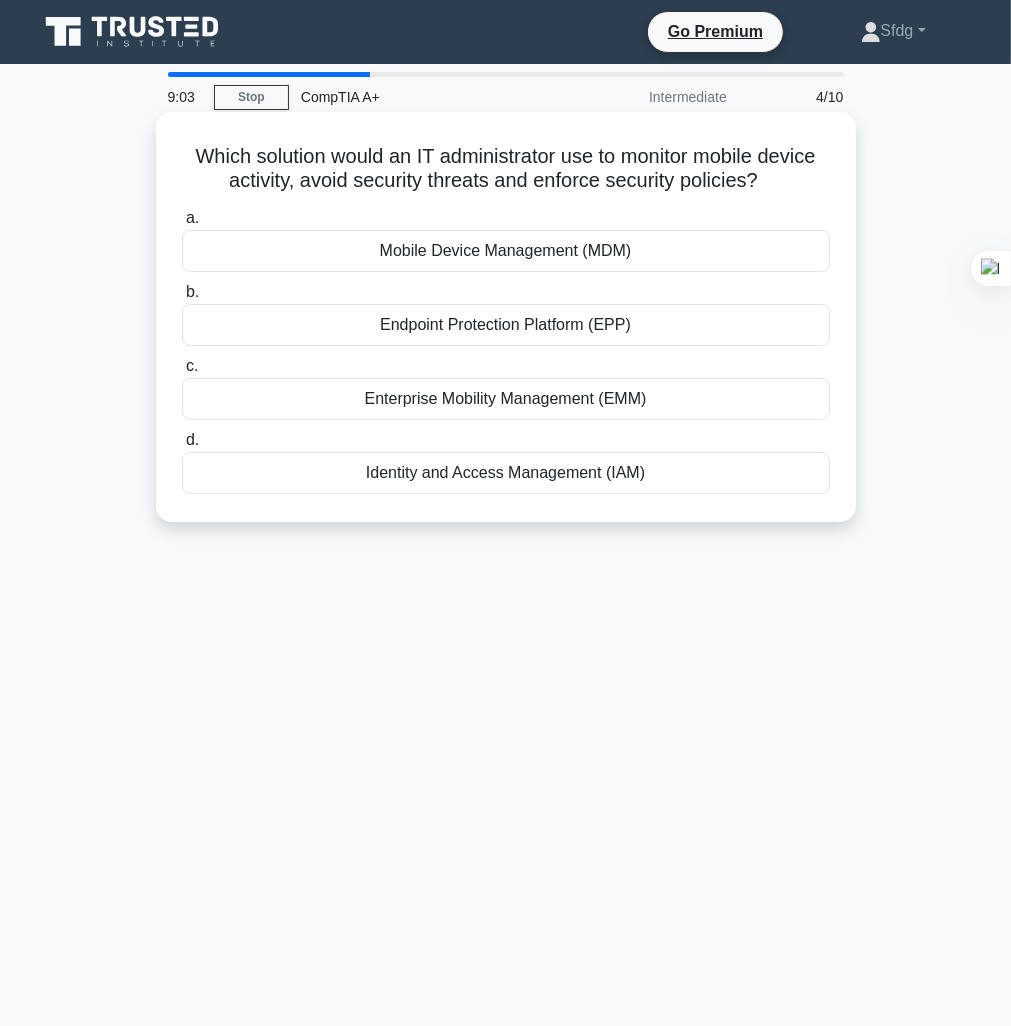 click on "Mobile Device Management (MDM)" at bounding box center [506, 251] 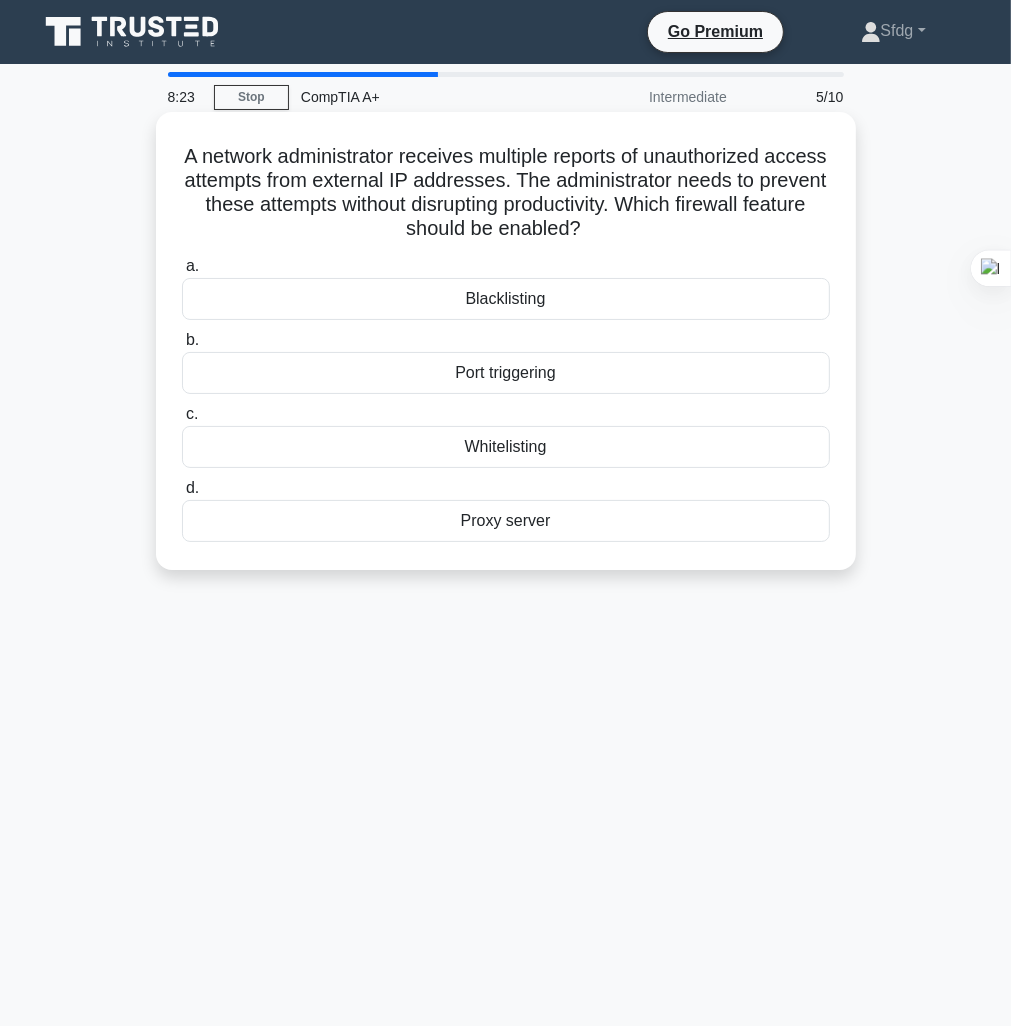 click on "Blacklisting" at bounding box center (506, 299) 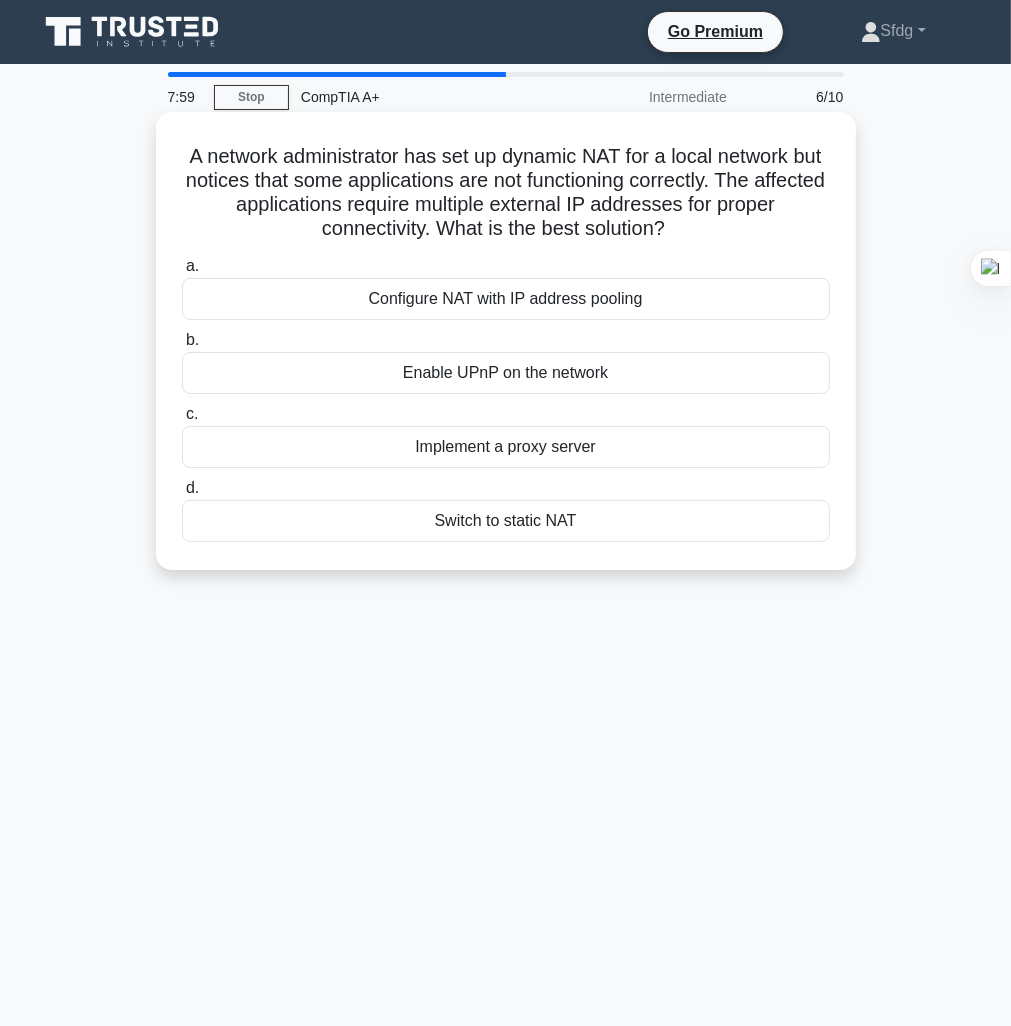 click on "Configure NAT with IP address pooling" at bounding box center (506, 299) 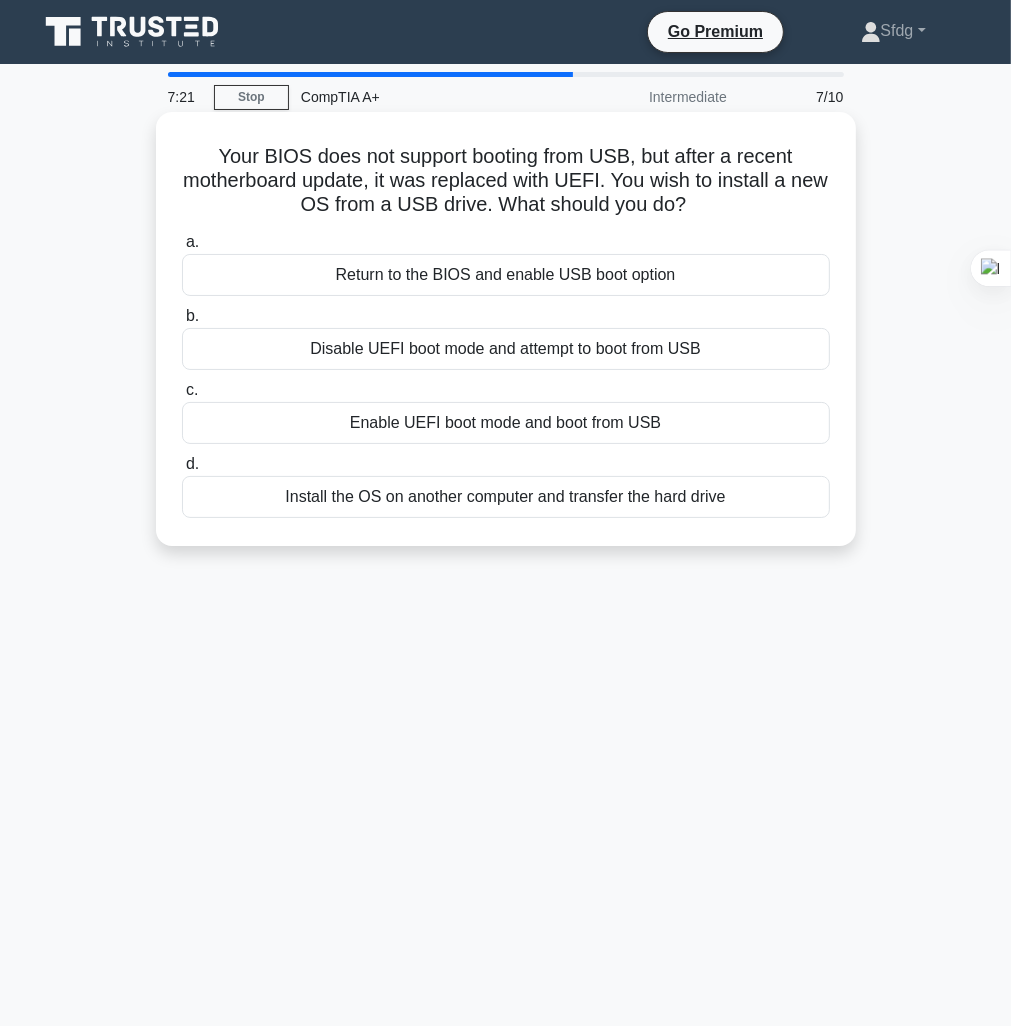 click on "Enable UEFI boot mode and boot from USB" at bounding box center [506, 423] 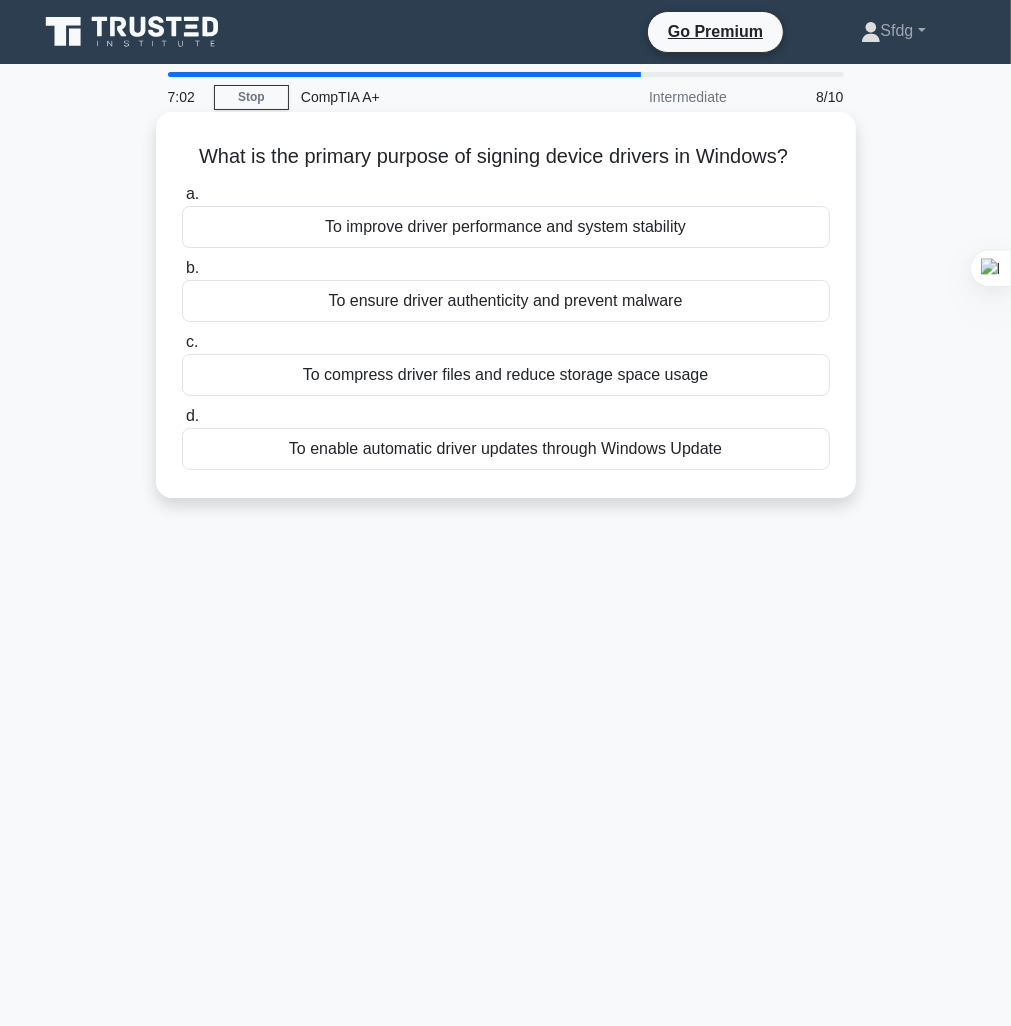 click on "To ensure driver authenticity and prevent malware" at bounding box center [506, 301] 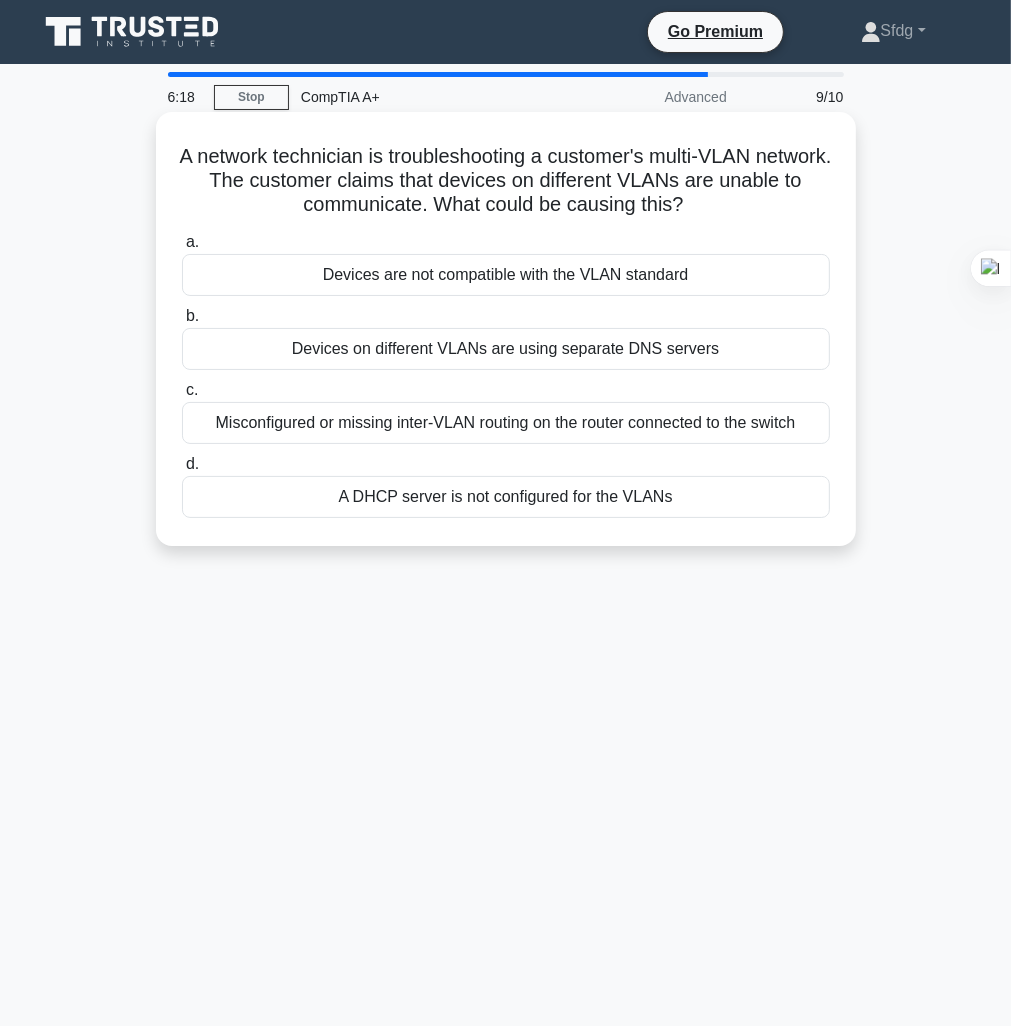 click on "A DHCP server is not configured for the VLANs" at bounding box center [506, 497] 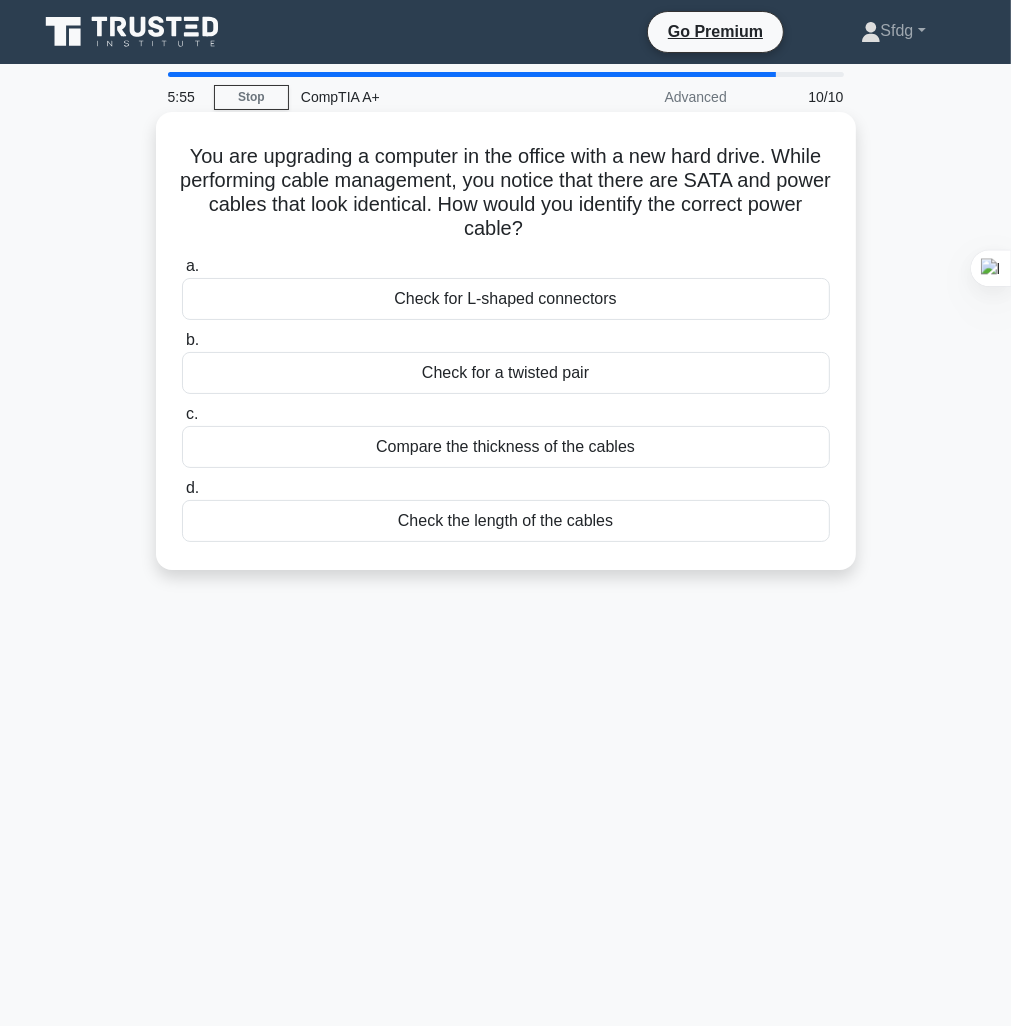 click on "Check for L-shaped connectors" at bounding box center [506, 299] 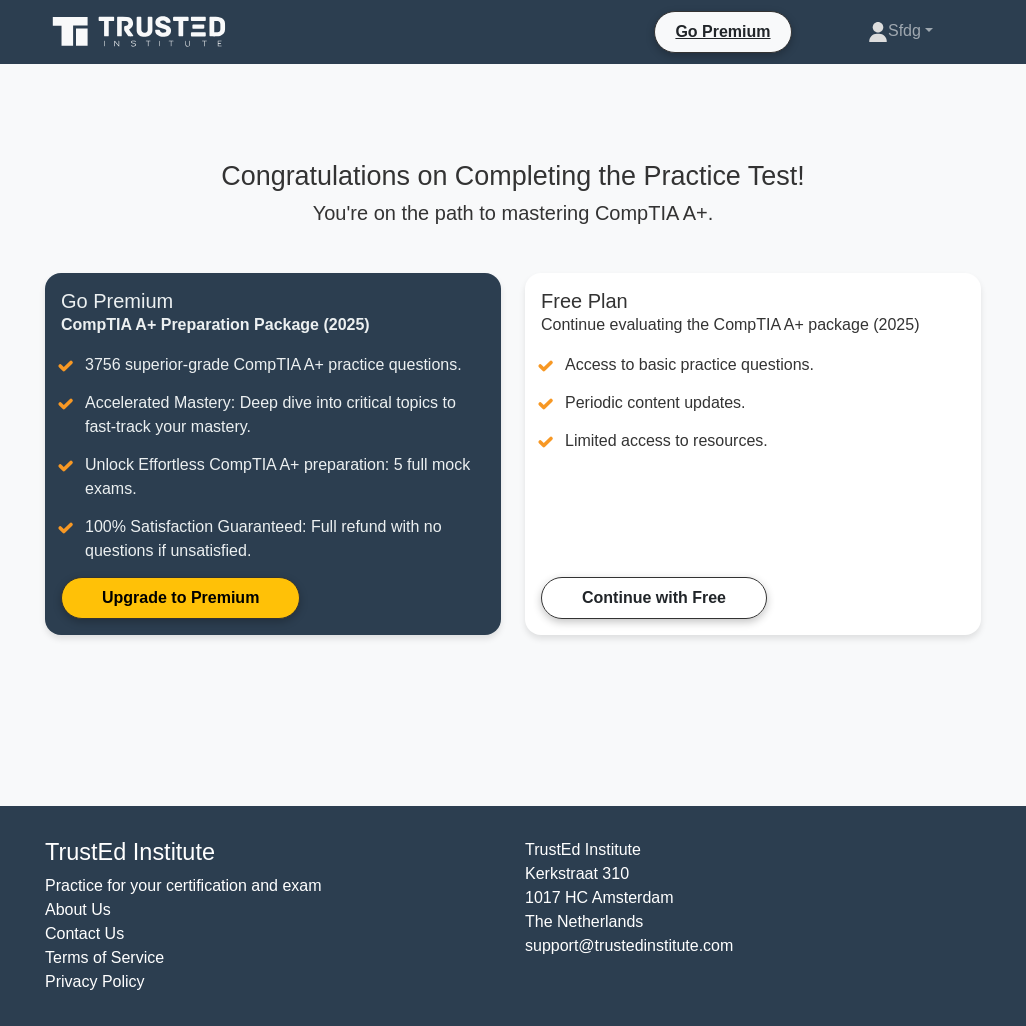 scroll, scrollTop: 0, scrollLeft: 0, axis: both 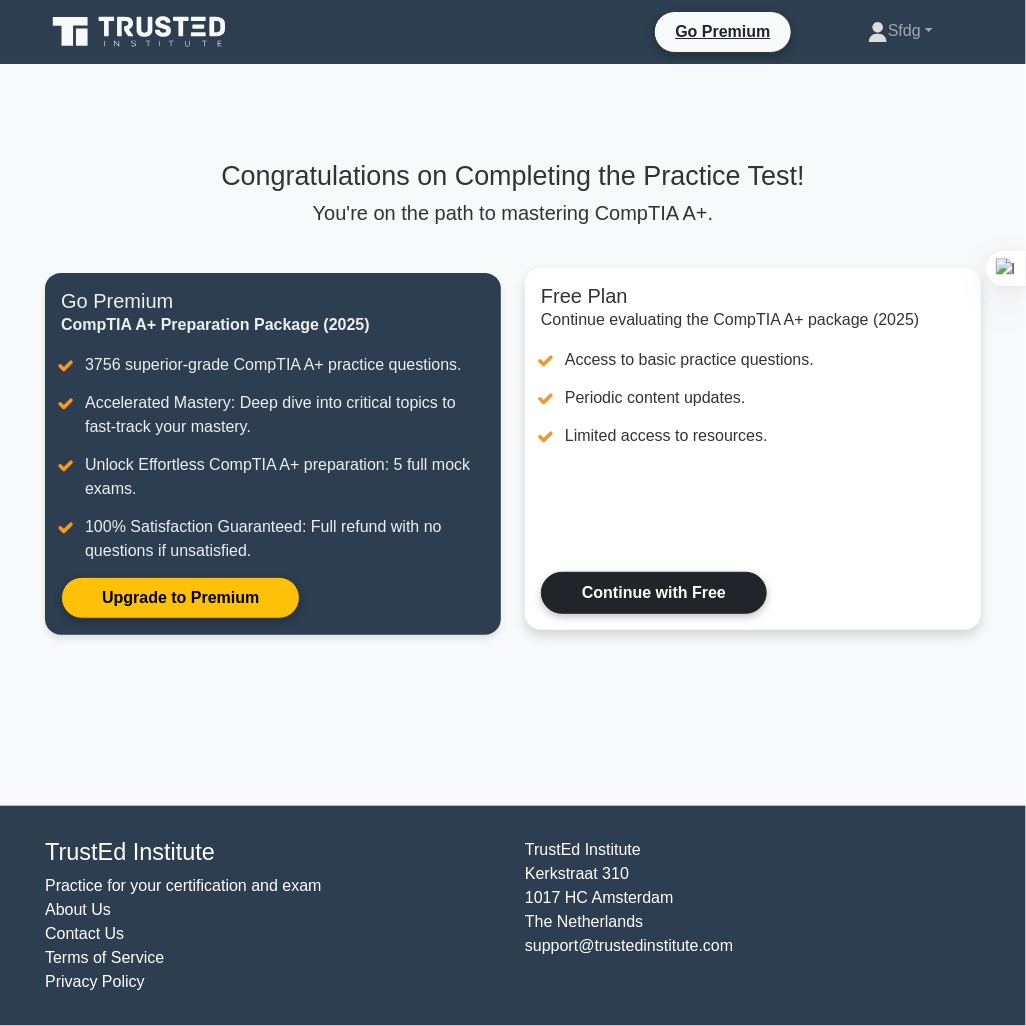 click on "Continue with Free" at bounding box center (654, 593) 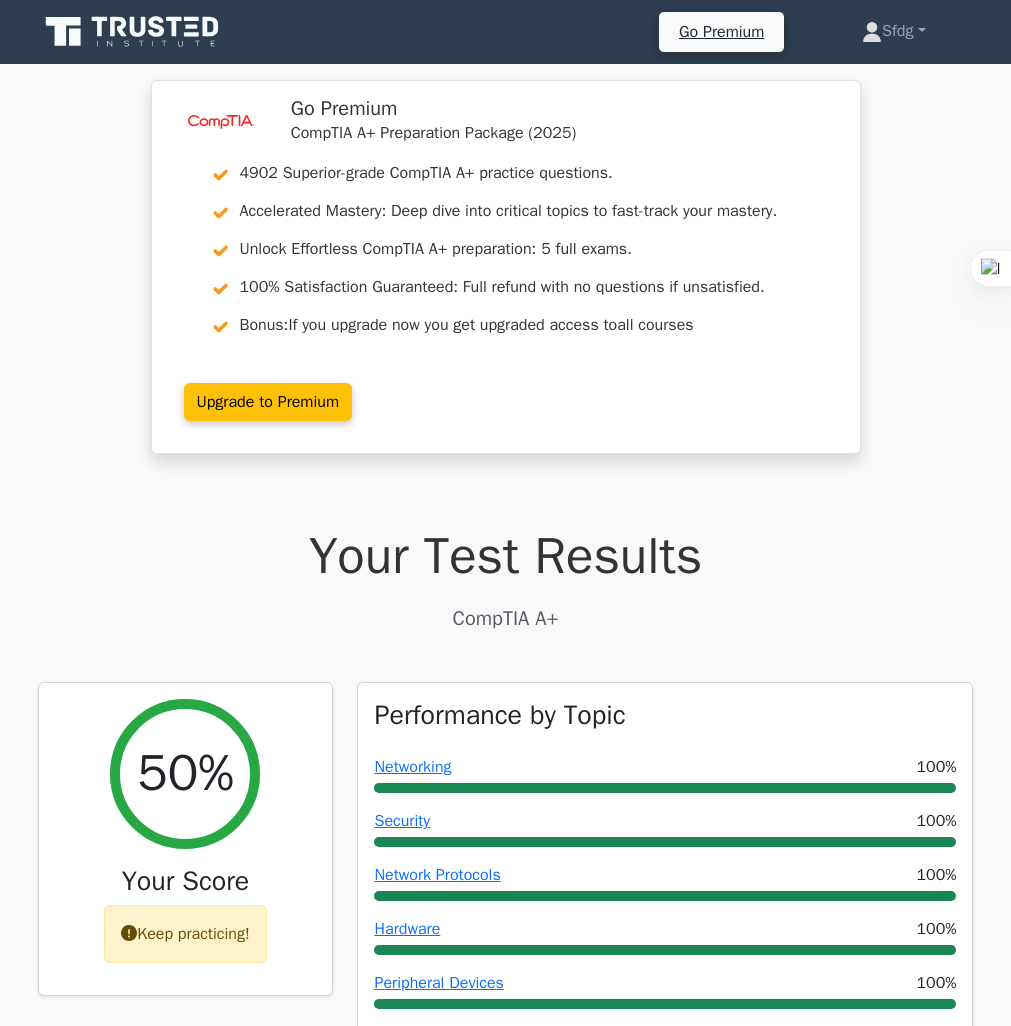 scroll, scrollTop: 0, scrollLeft: 0, axis: both 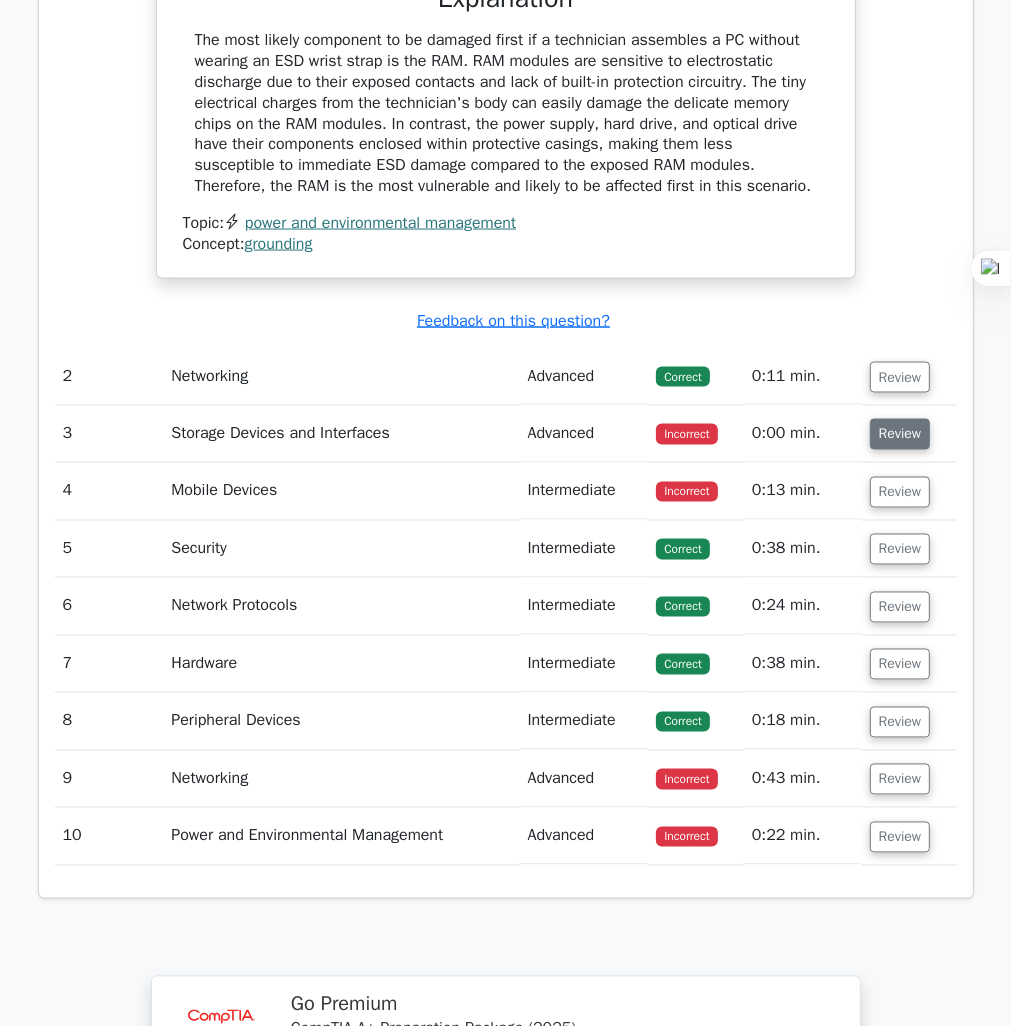 click on "Review" at bounding box center (900, 434) 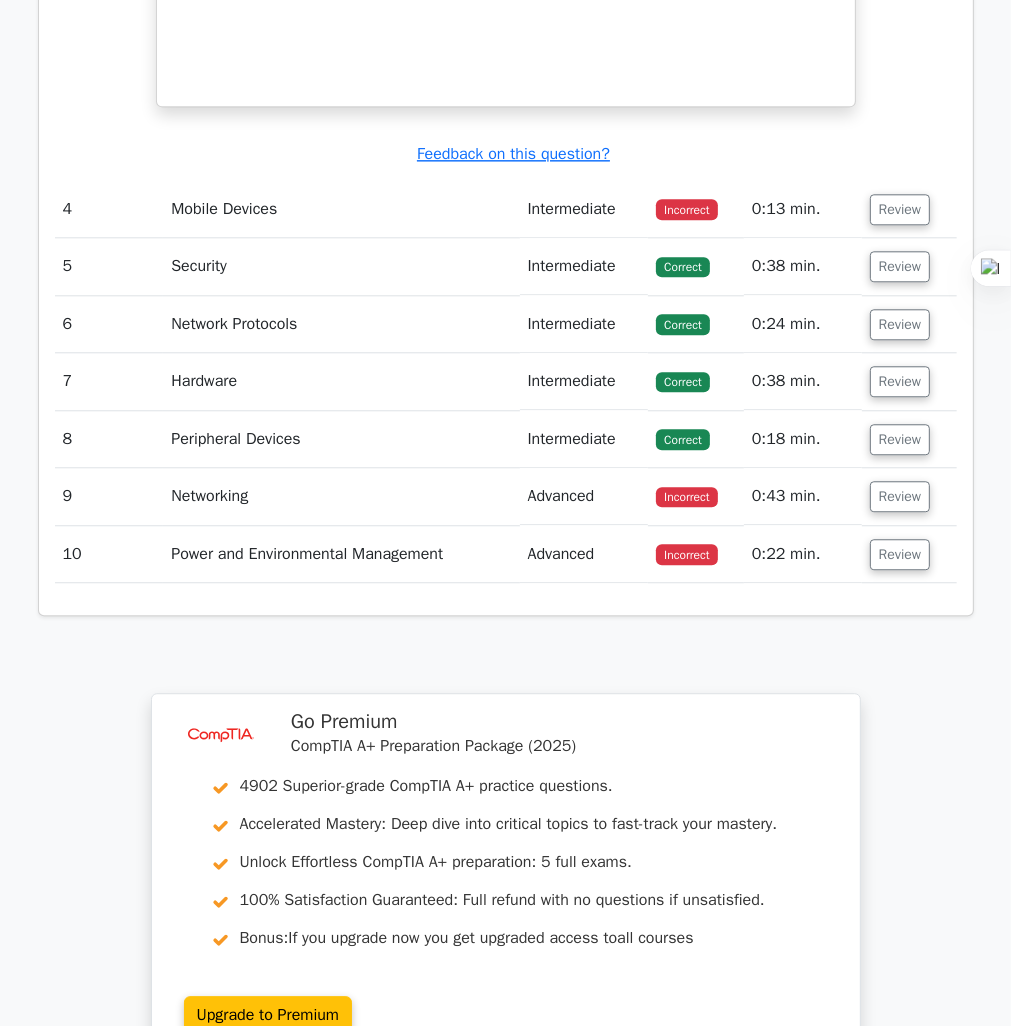 scroll, scrollTop: 3300, scrollLeft: 0, axis: vertical 